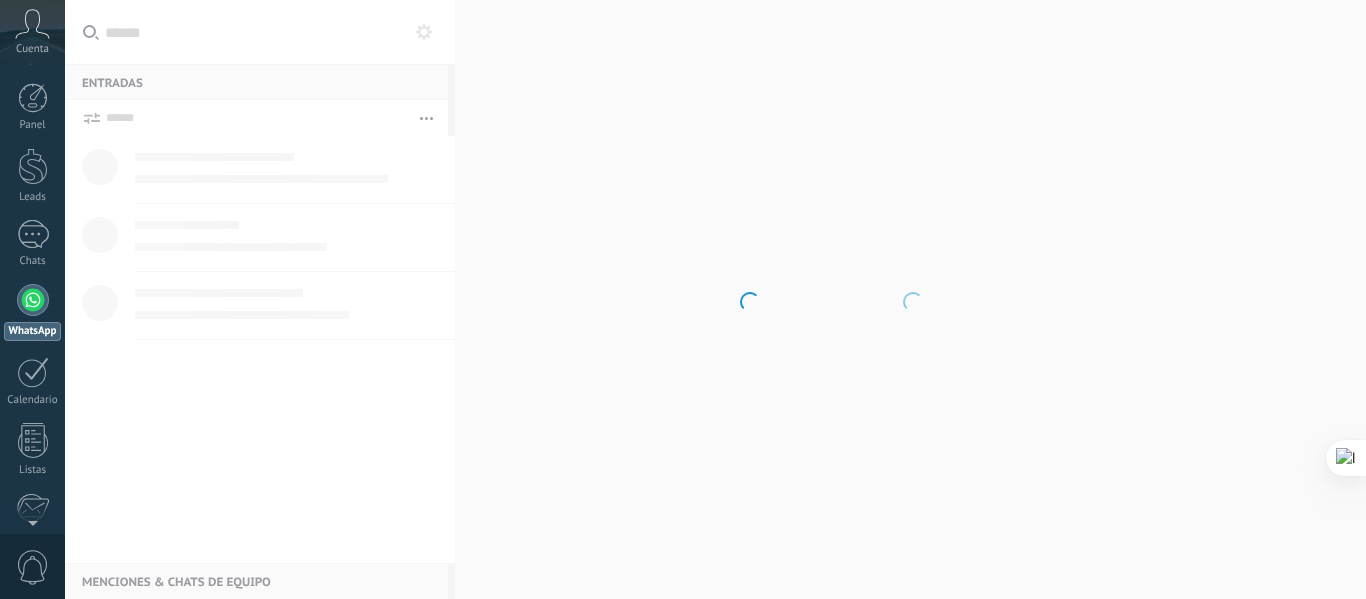 scroll, scrollTop: 0, scrollLeft: 0, axis: both 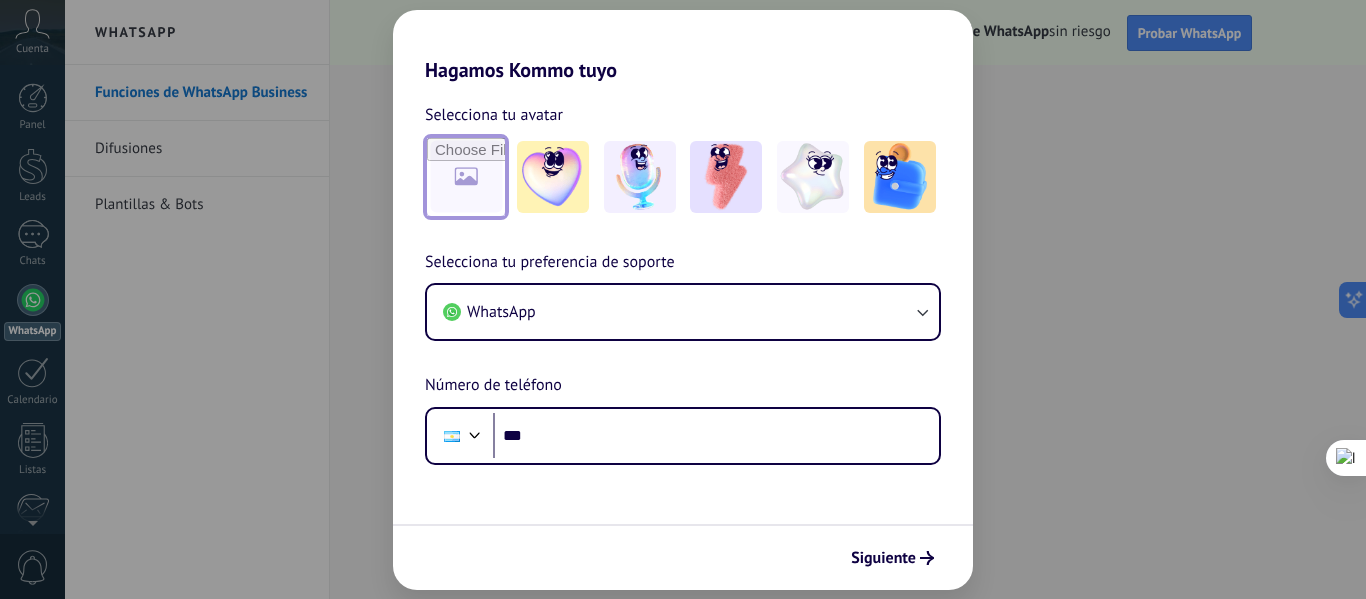 click at bounding box center (466, 177) 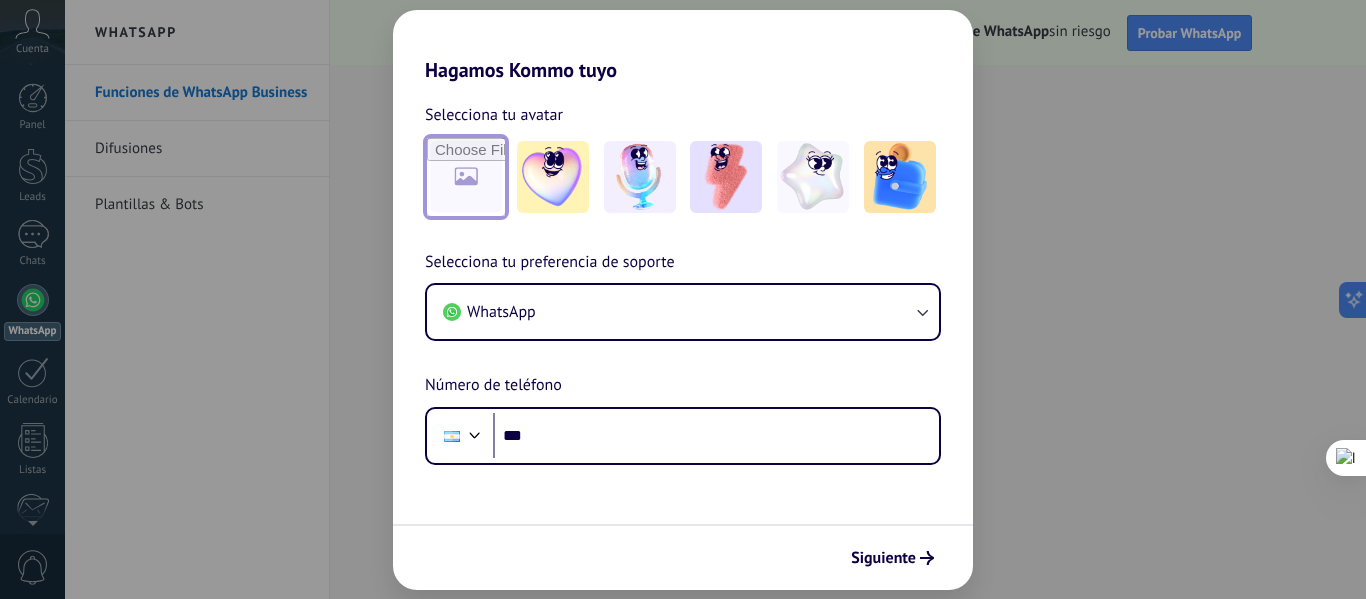 type on "**********" 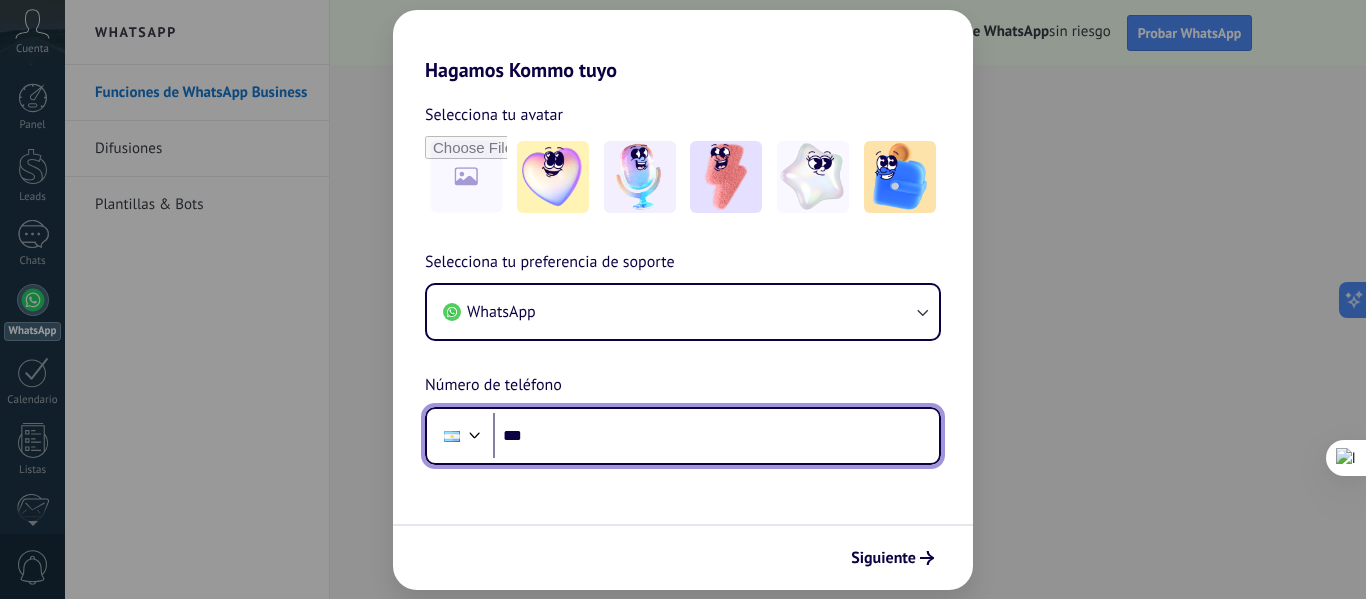 click on "***" at bounding box center [716, 436] 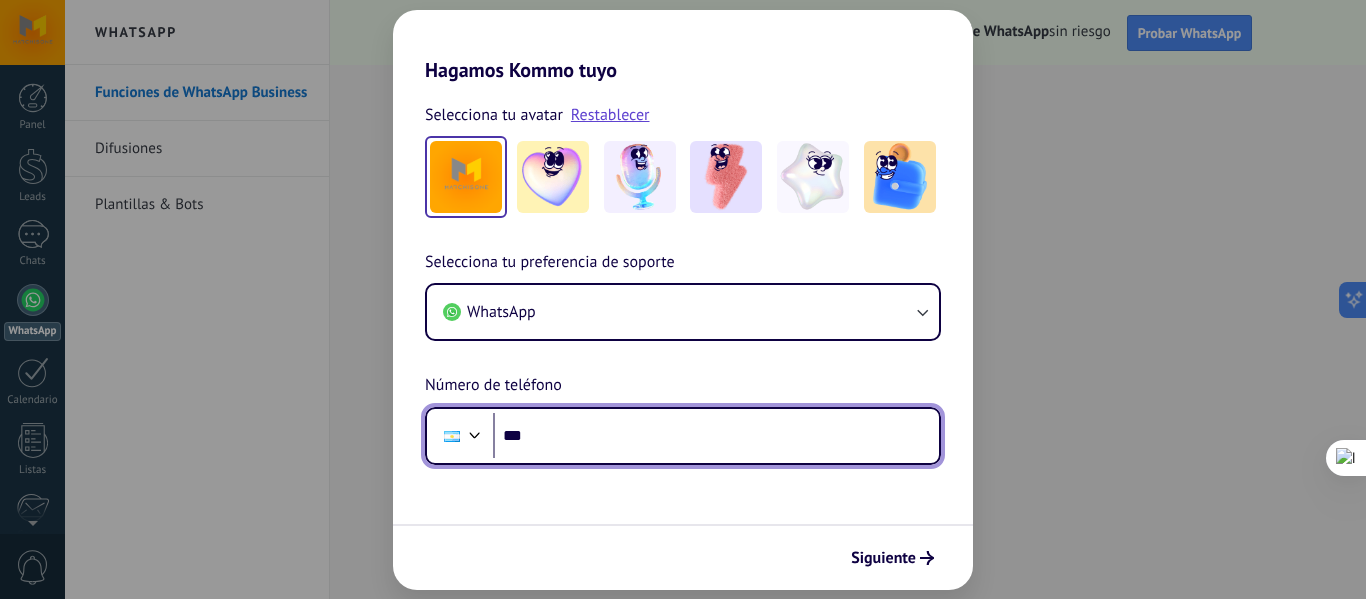 click on "***" at bounding box center (716, 436) 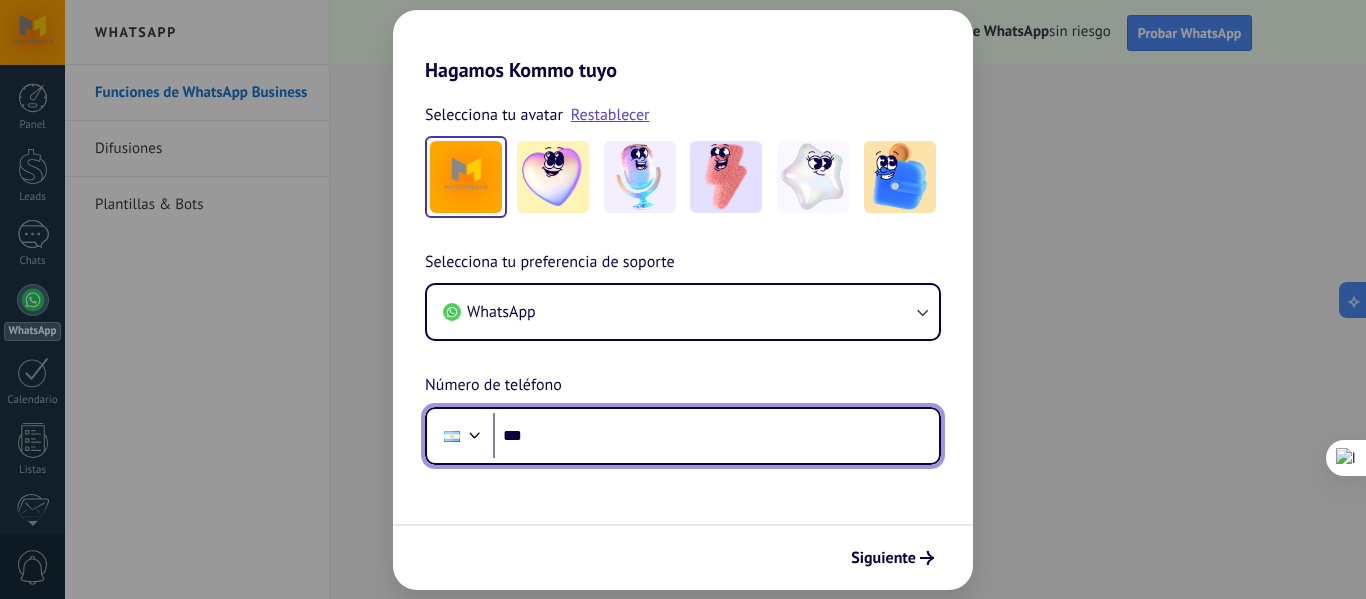click on "***" at bounding box center [716, 436] 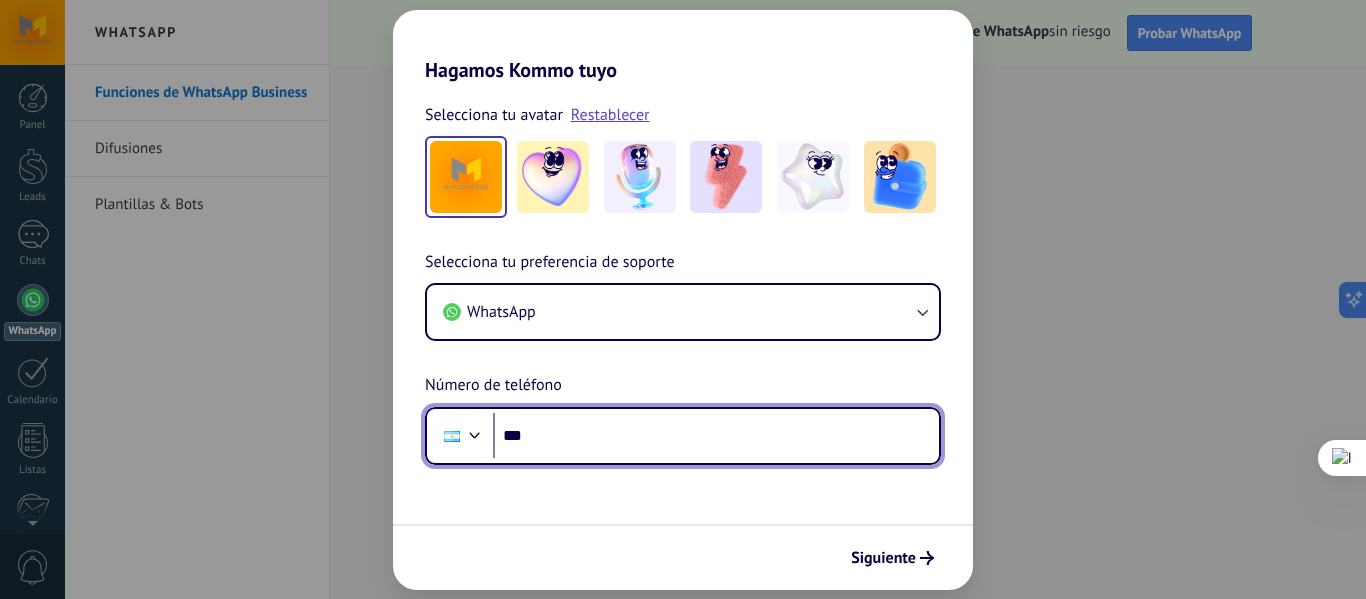 paste on "**********" 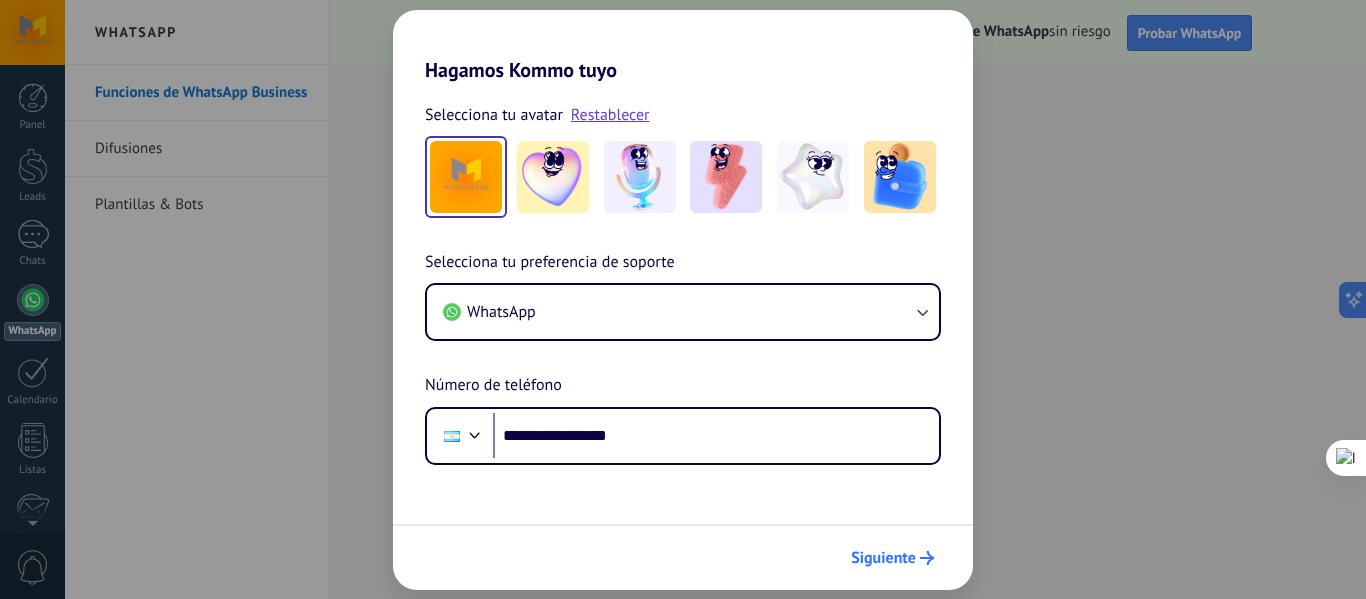 click on "Siguiente" at bounding box center [883, 558] 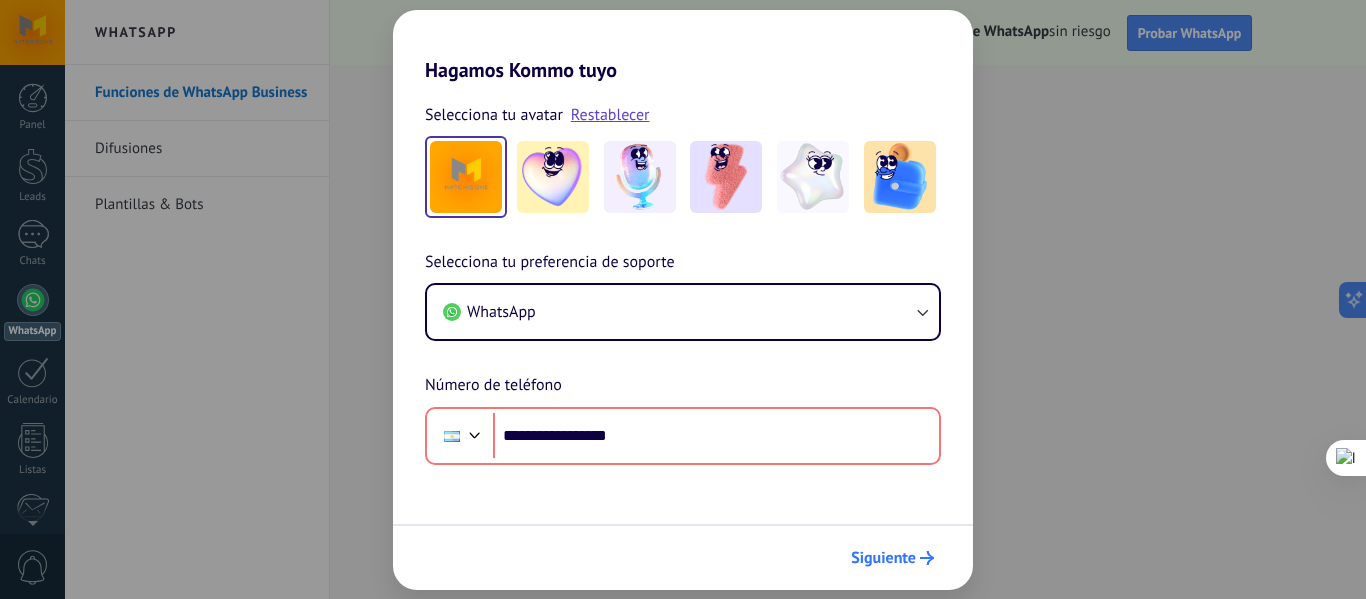 click on "Siguiente" at bounding box center [883, 558] 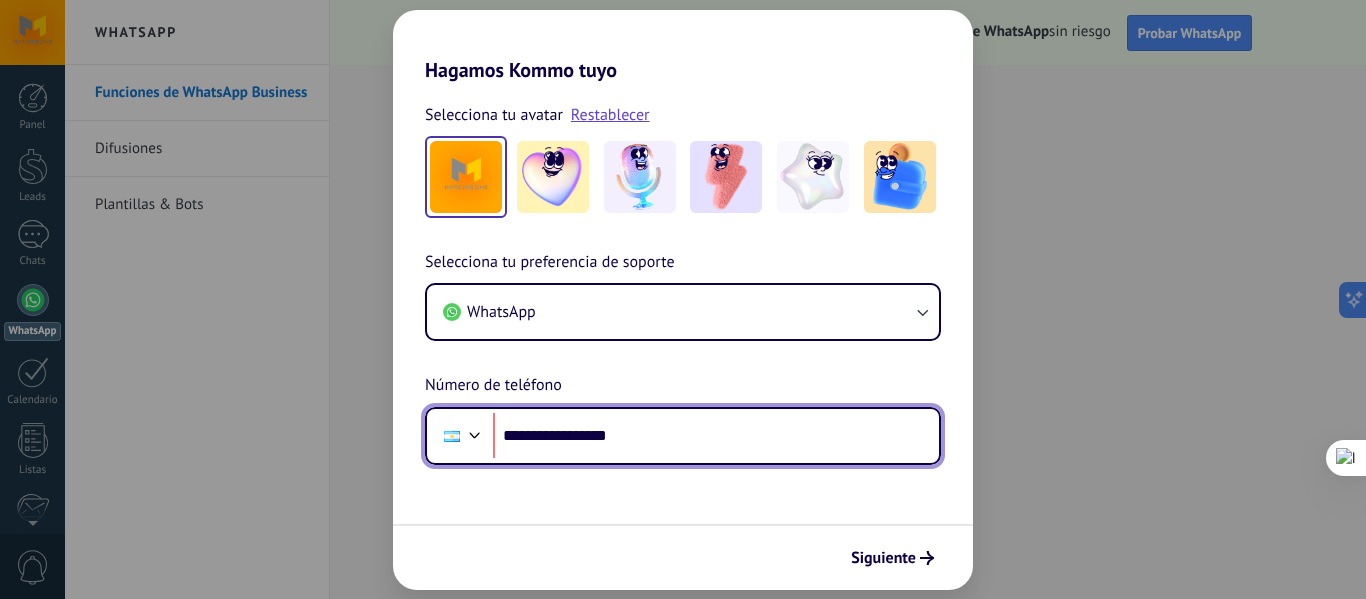 click on "**********" at bounding box center [716, 436] 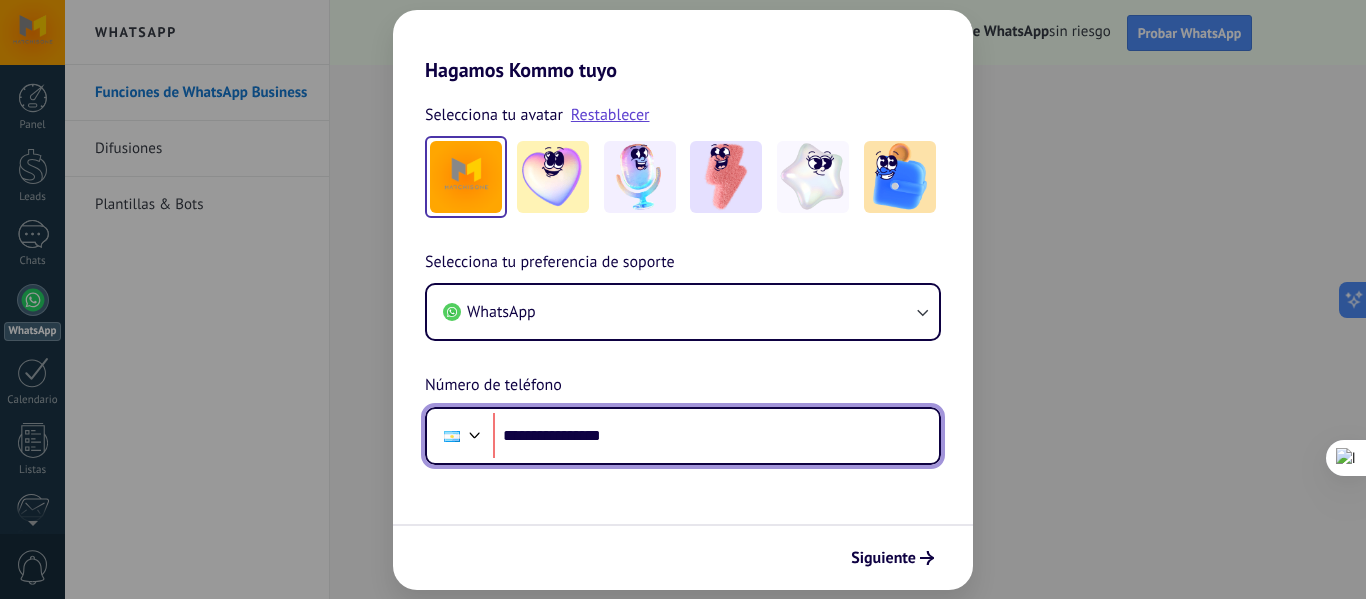 click on "**********" at bounding box center (716, 436) 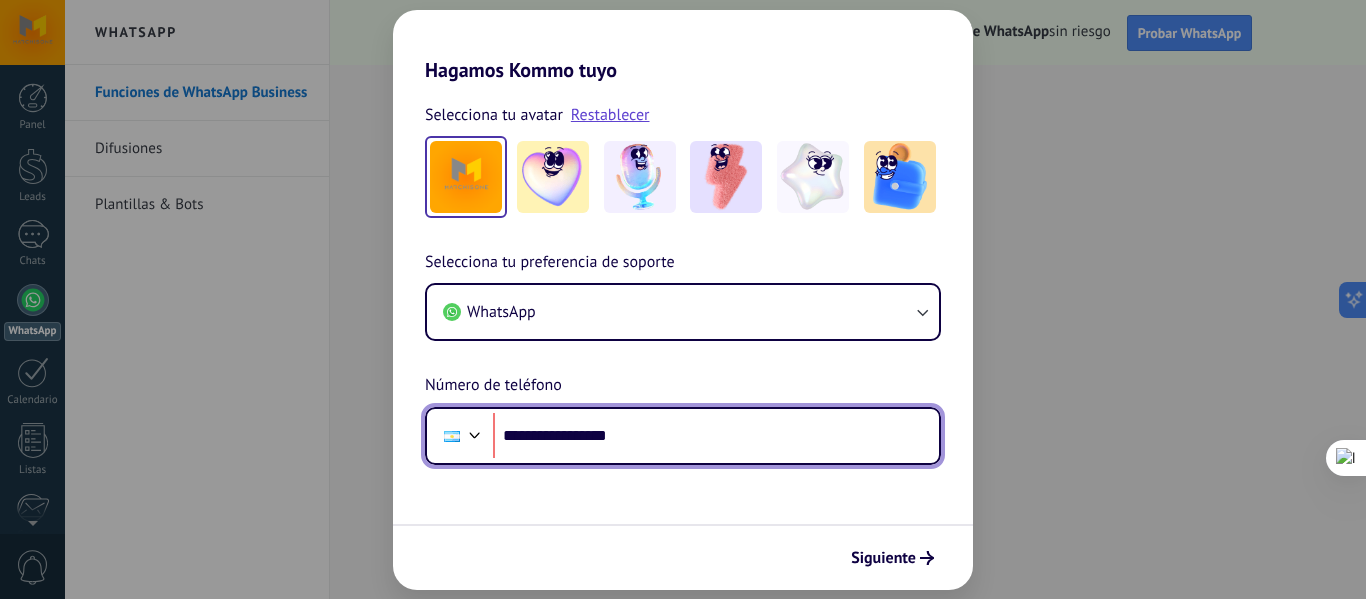 click on "**********" at bounding box center [716, 436] 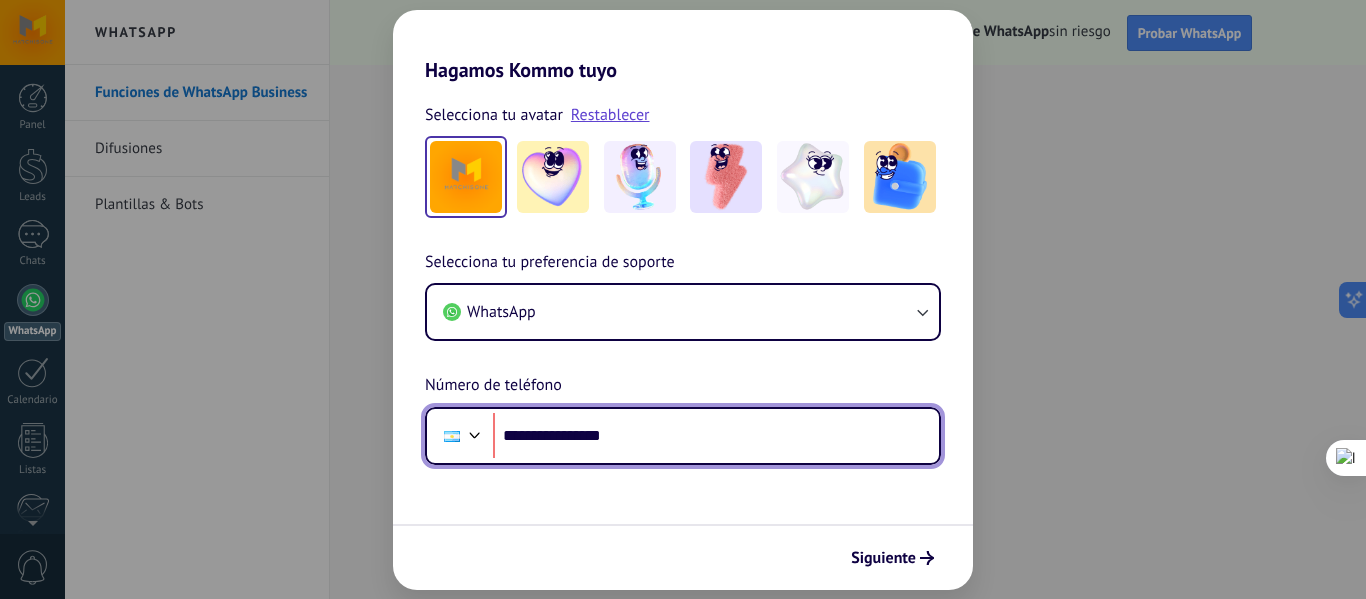 click on "**********" at bounding box center [716, 436] 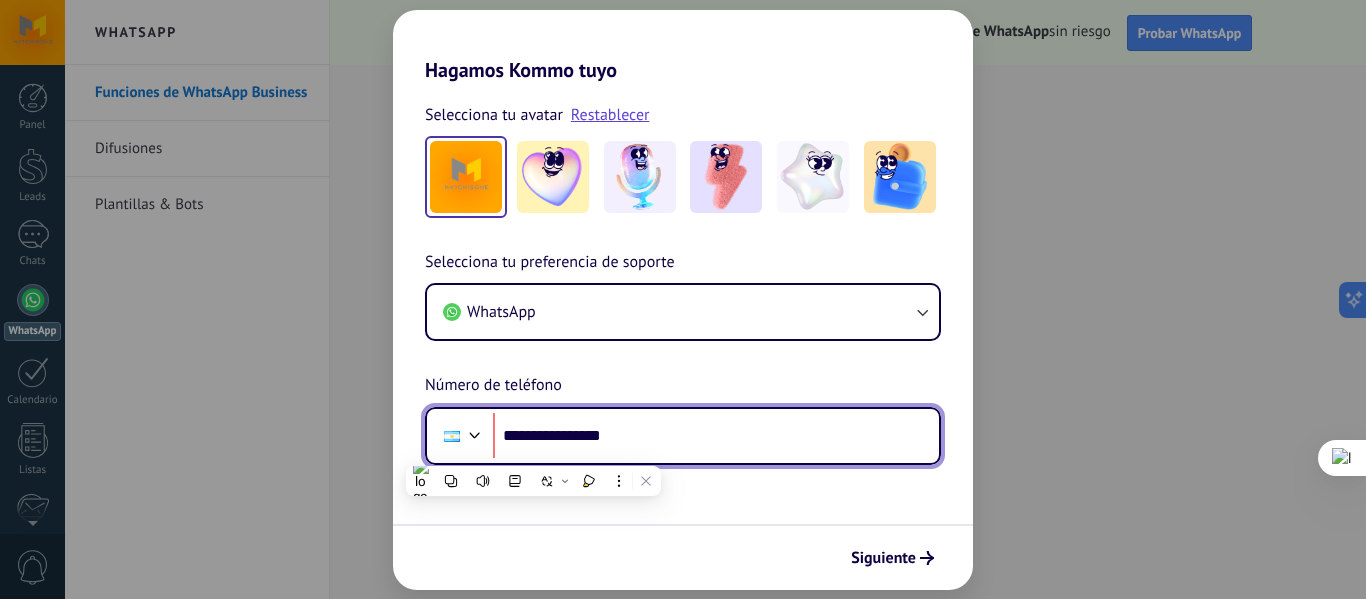 click on "**********" at bounding box center [716, 436] 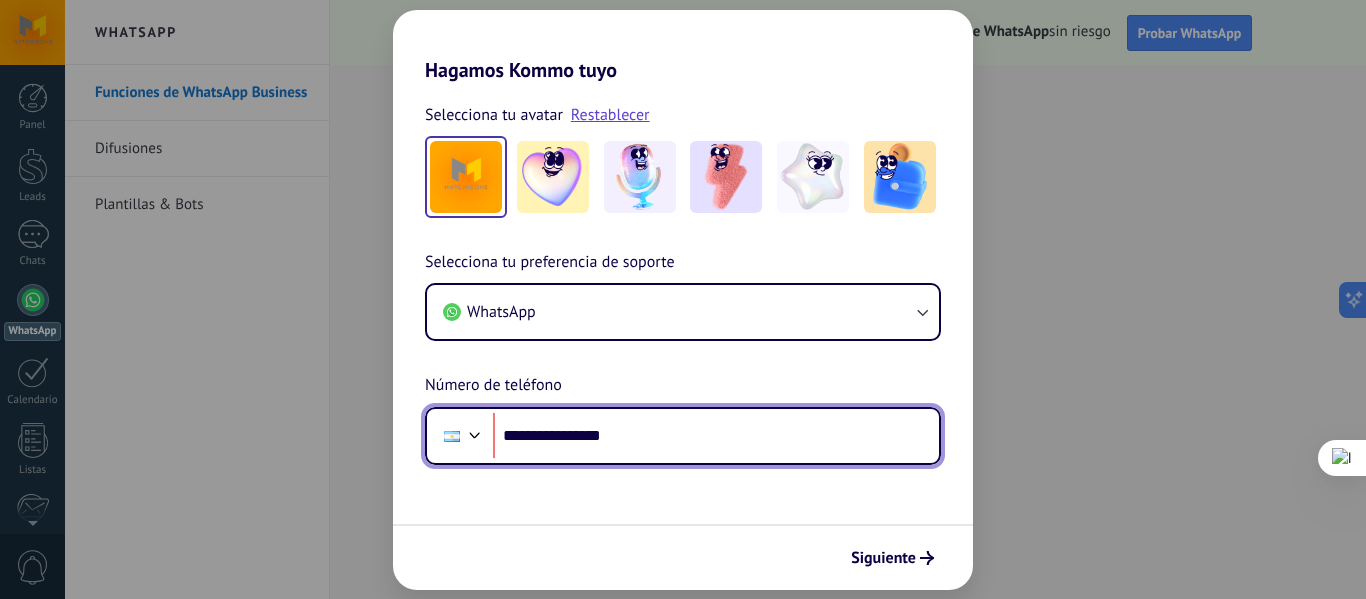 paste on "*" 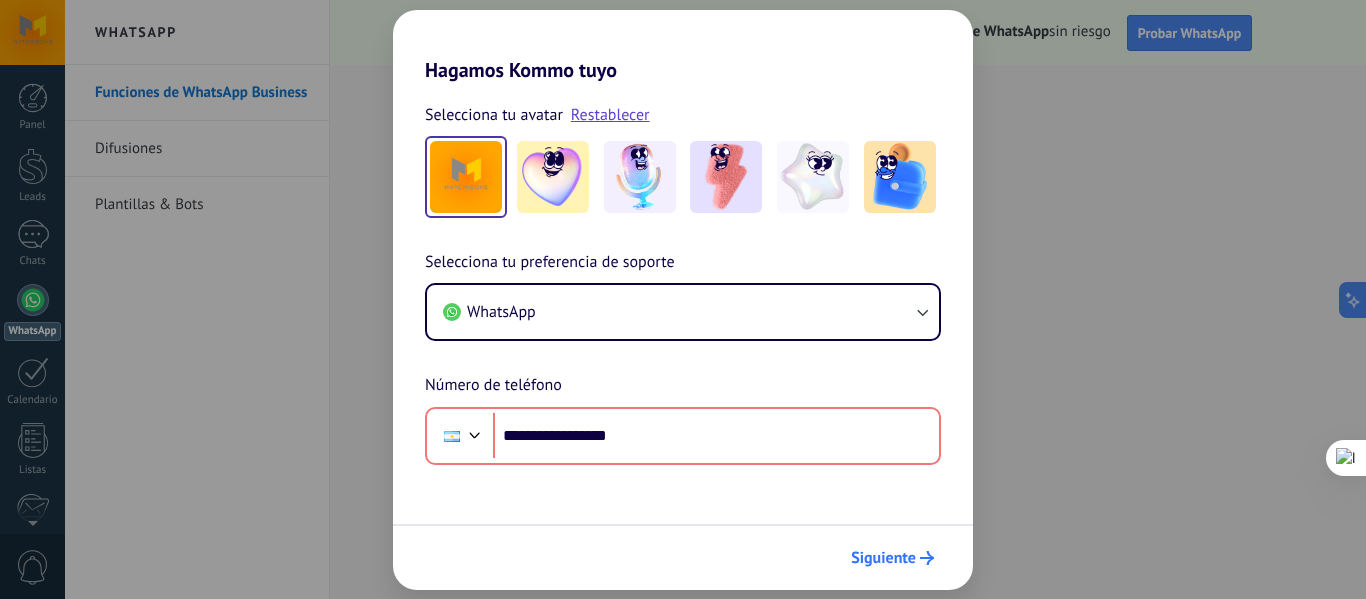 click on "Siguiente" at bounding box center (883, 558) 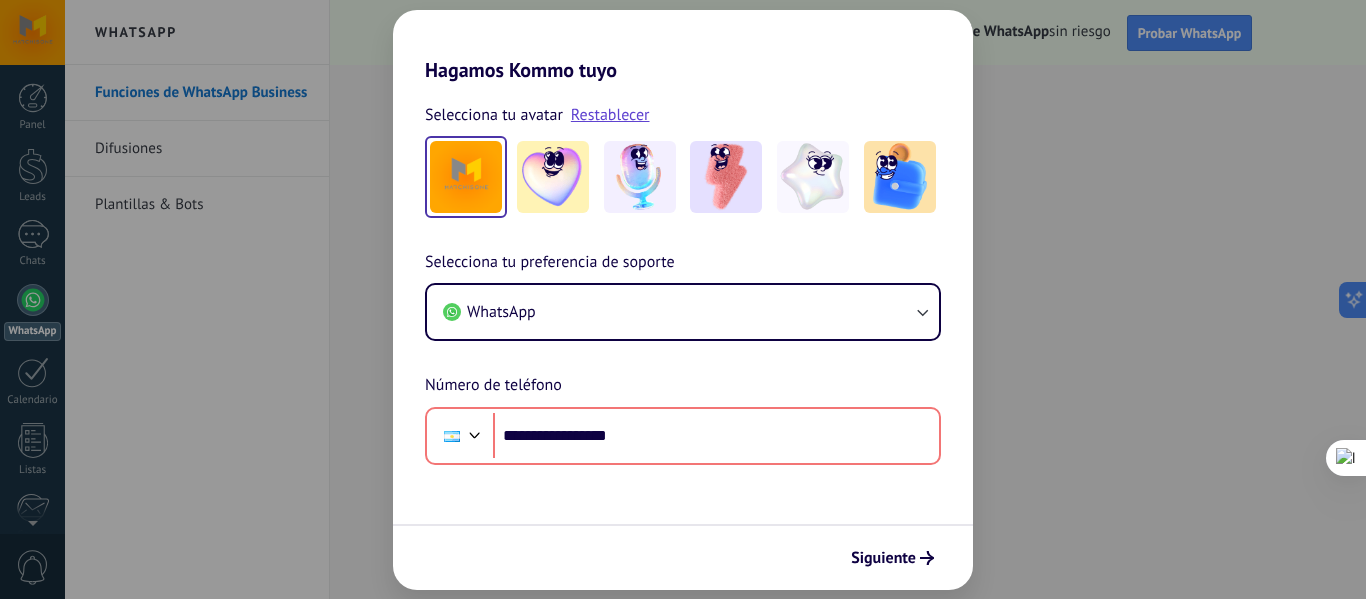 click on "**********" at bounding box center (683, 336) 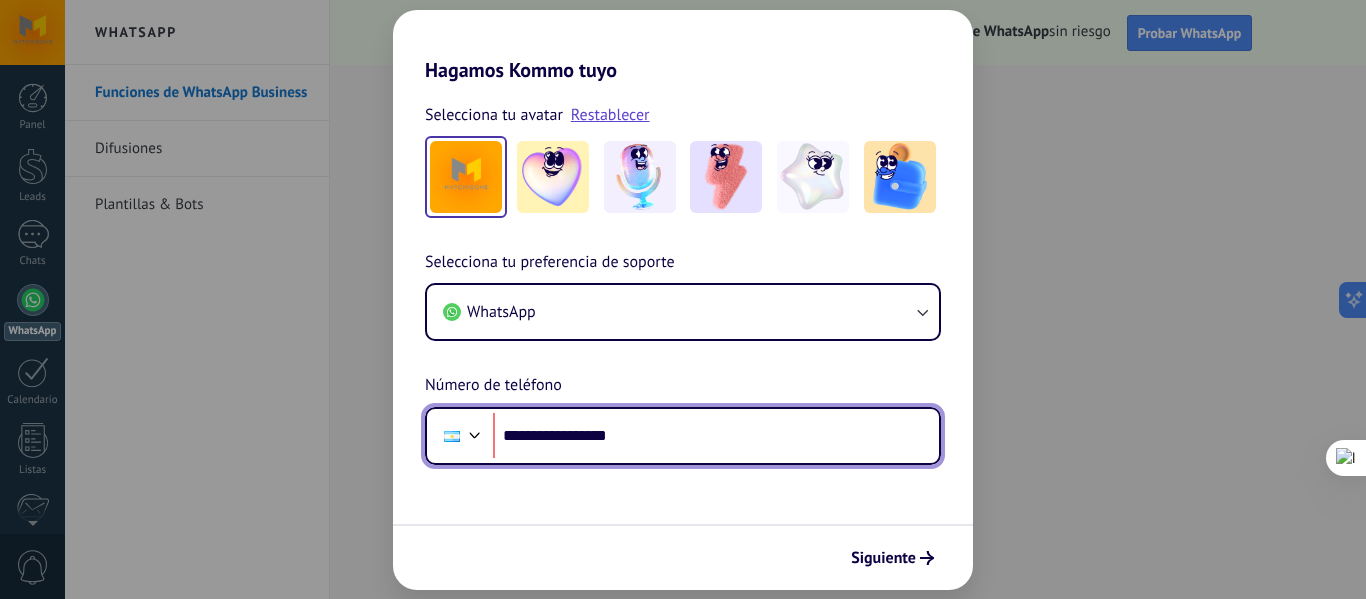 click on "**********" at bounding box center [716, 436] 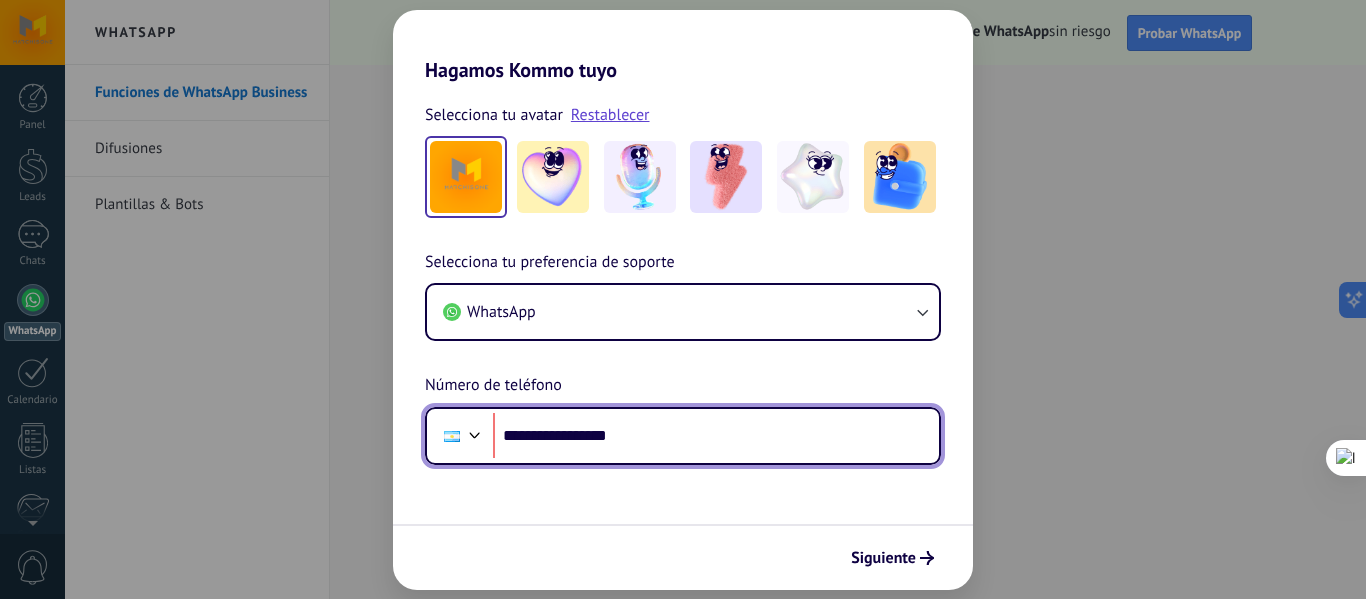 click on "**********" at bounding box center (716, 436) 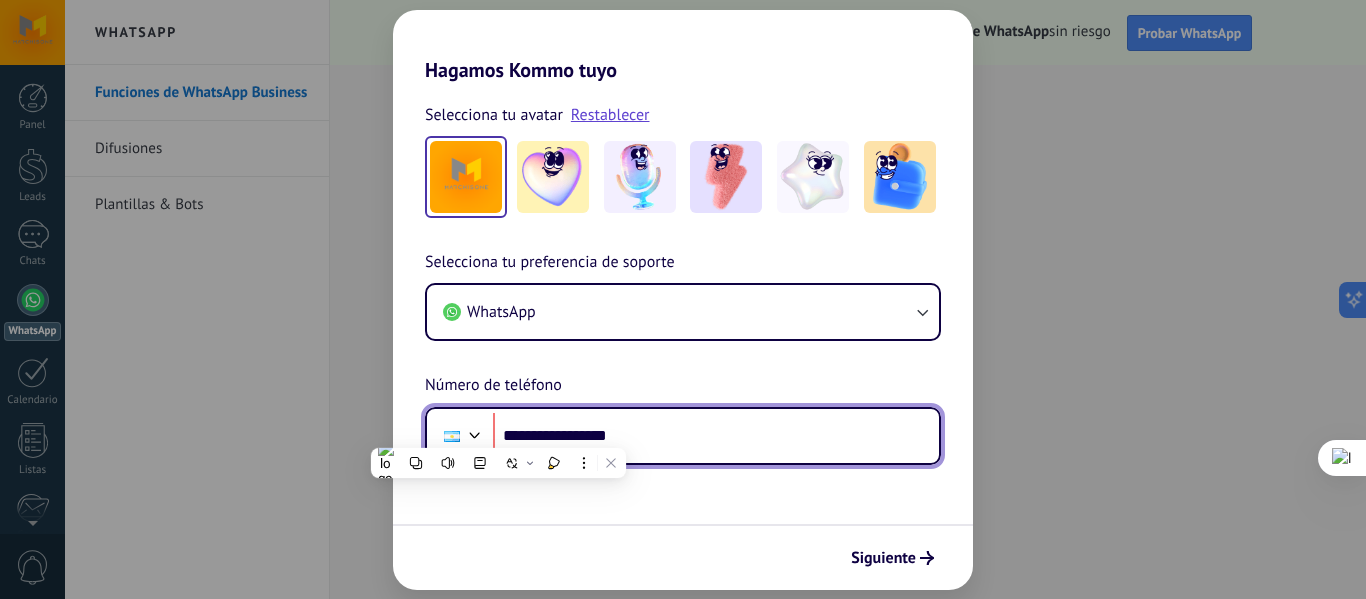 click at bounding box center [475, 433] 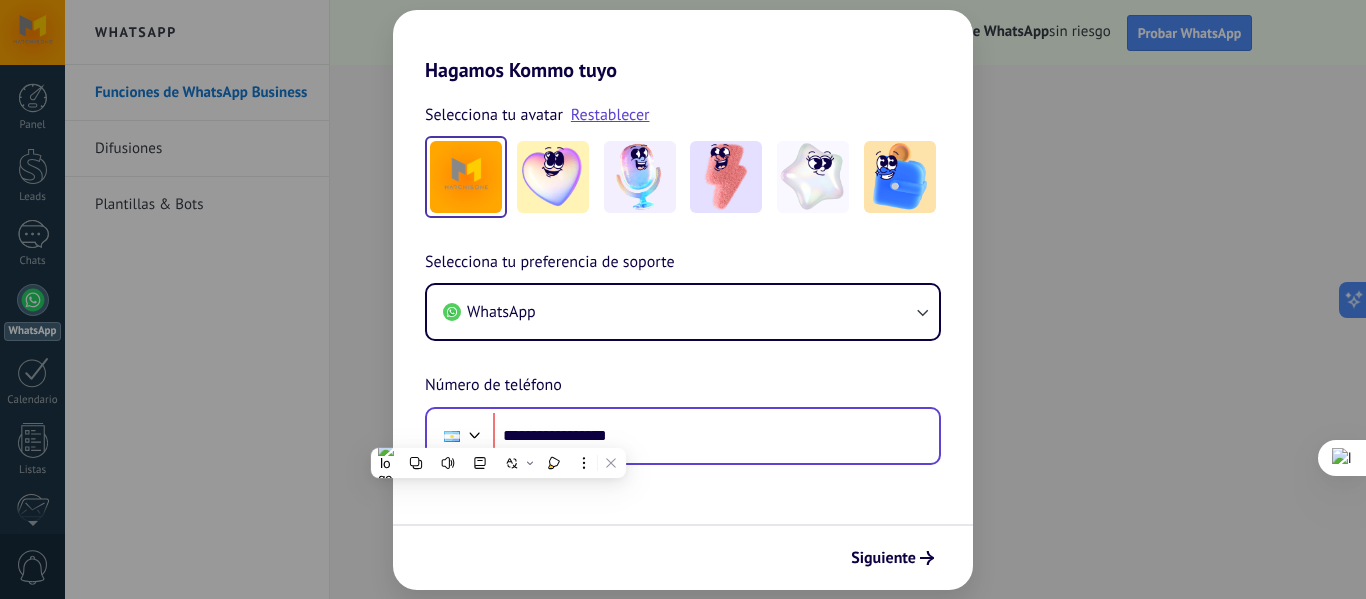 scroll, scrollTop: 96, scrollLeft: 0, axis: vertical 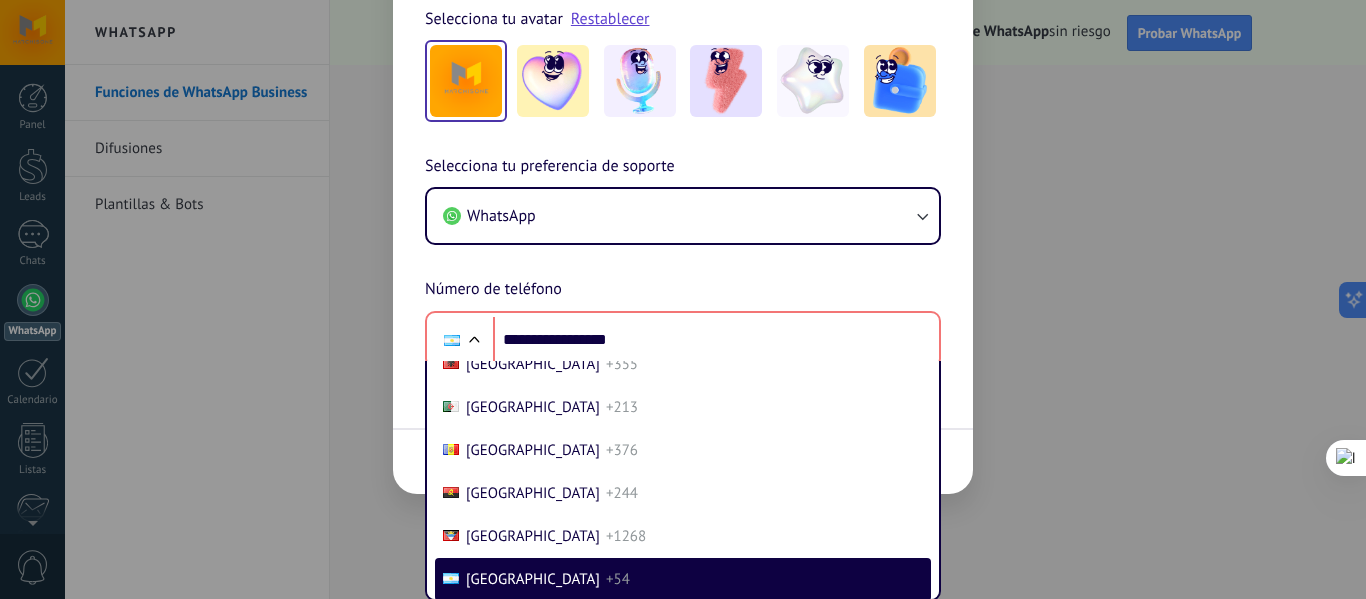 click on "**********" at bounding box center (683, 299) 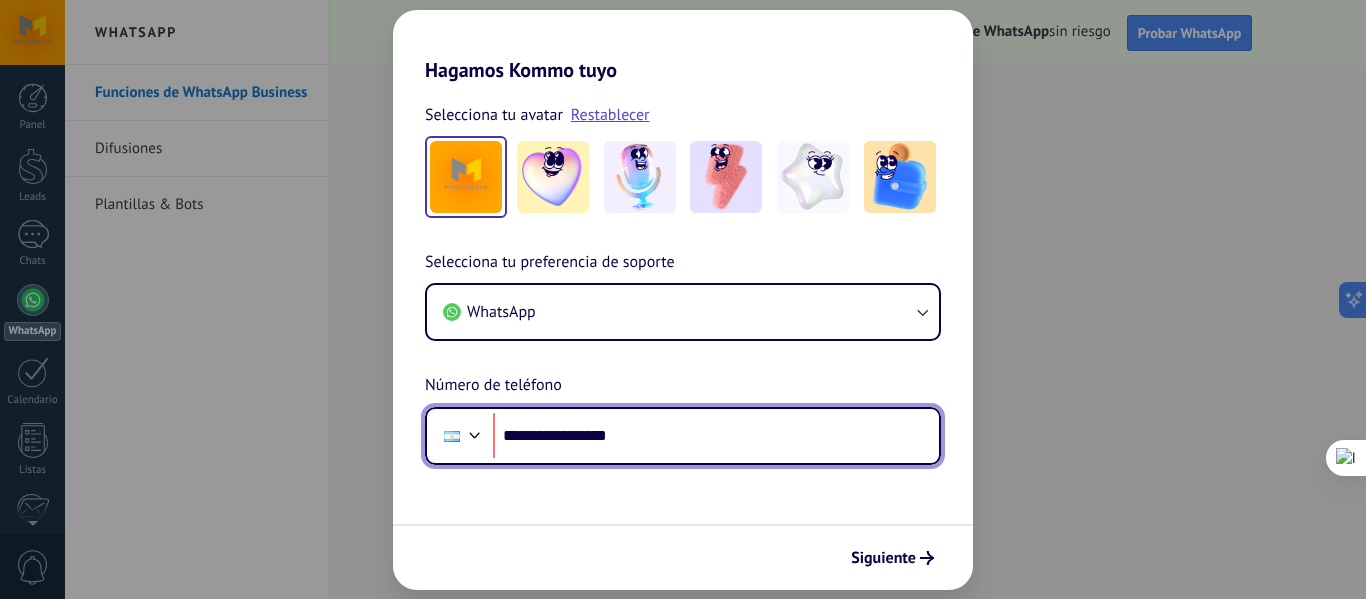 click on "**********" at bounding box center [716, 436] 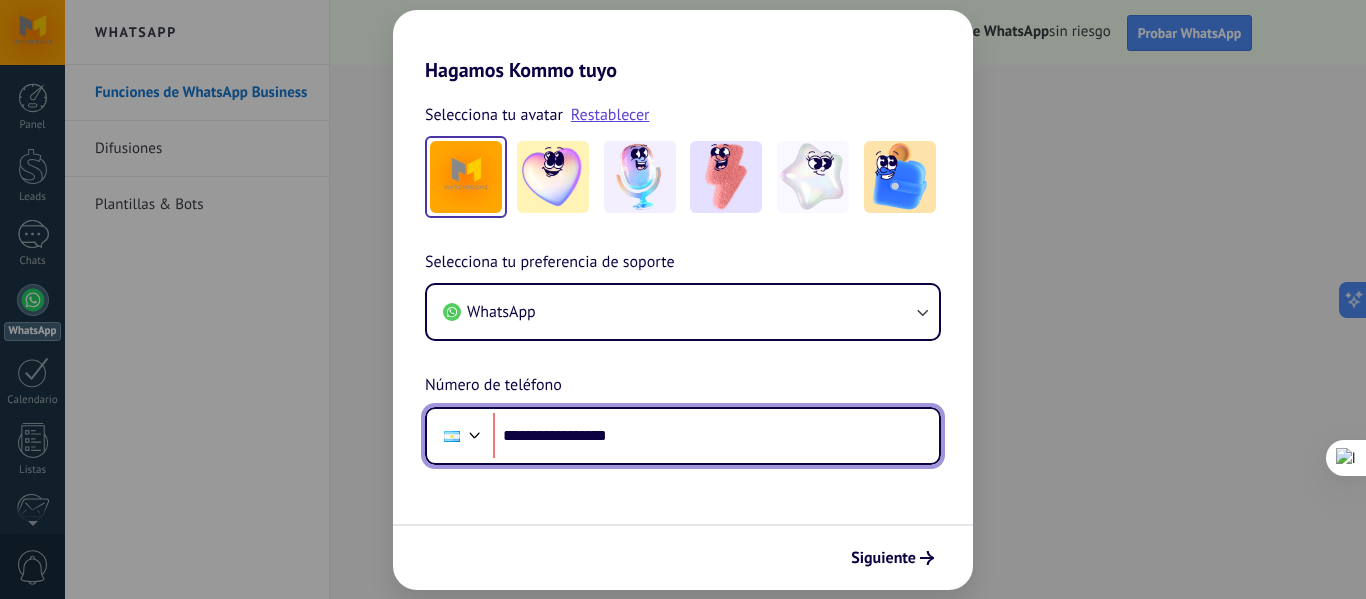 click on "**********" at bounding box center (716, 436) 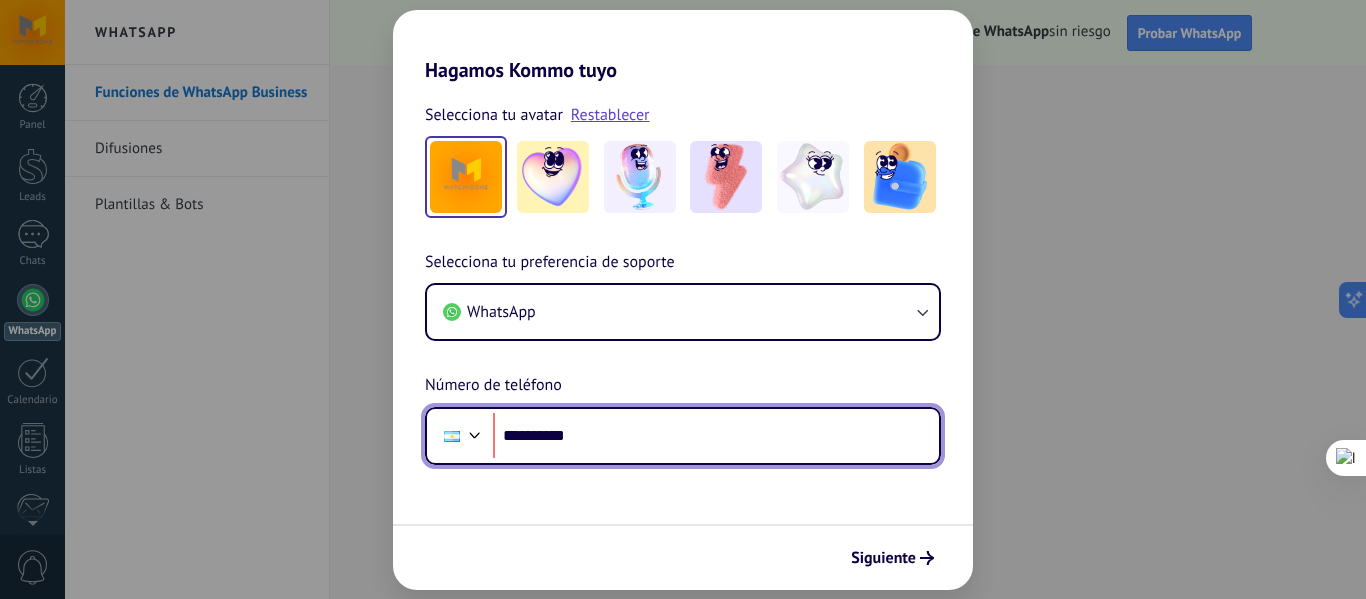 type on "**********" 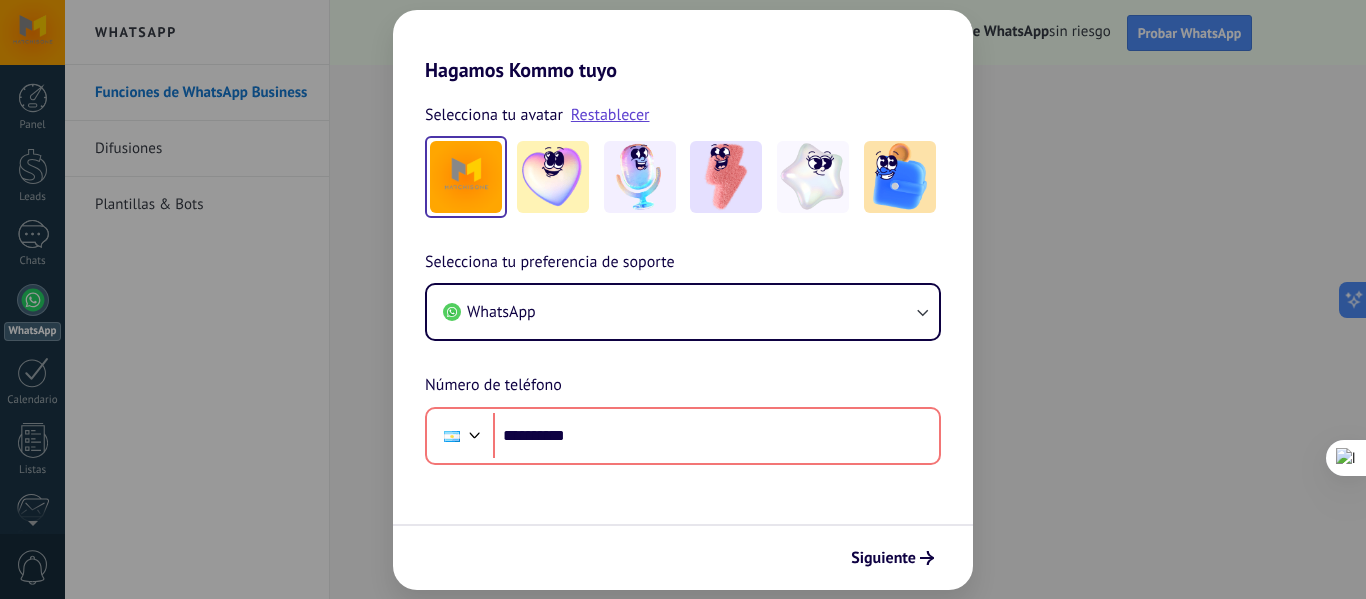 click on "**********" at bounding box center (683, 299) 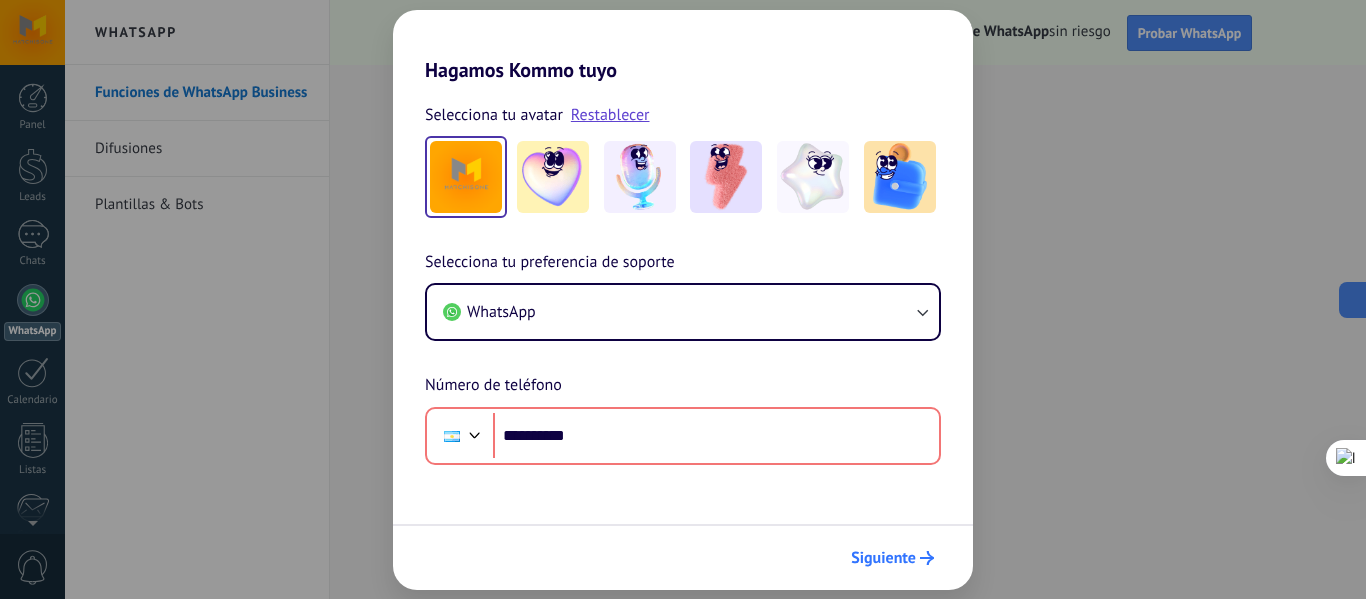 click on "Siguiente" at bounding box center (892, 558) 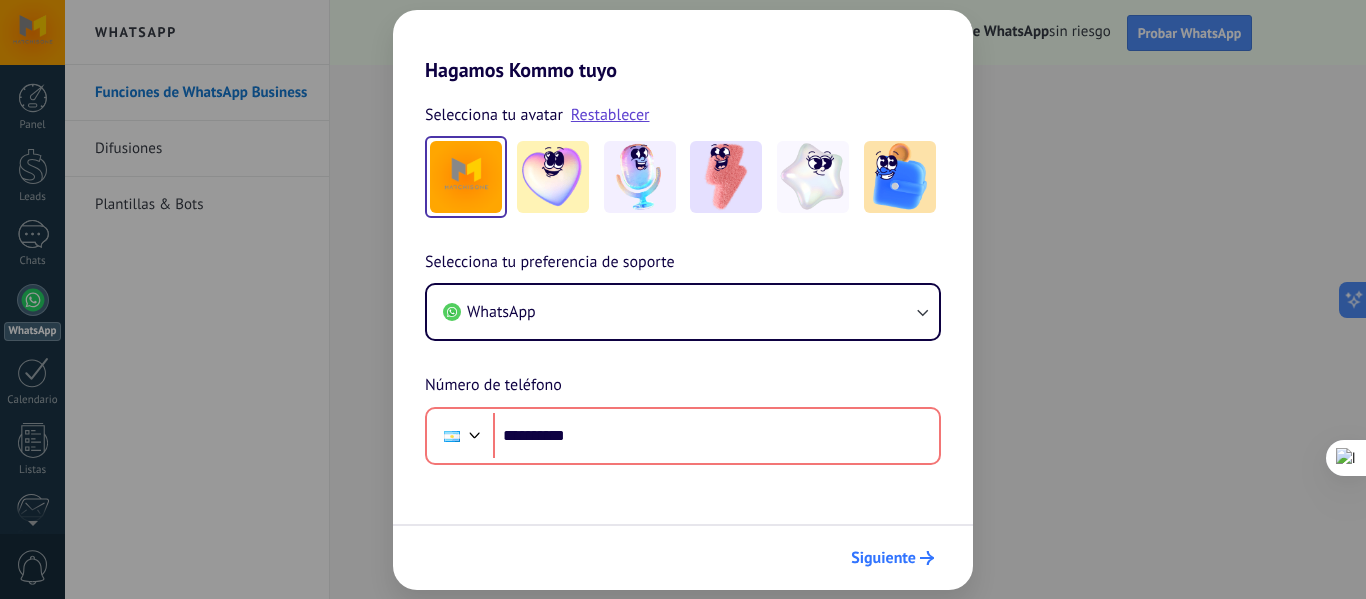 click on "Siguiente" at bounding box center [883, 558] 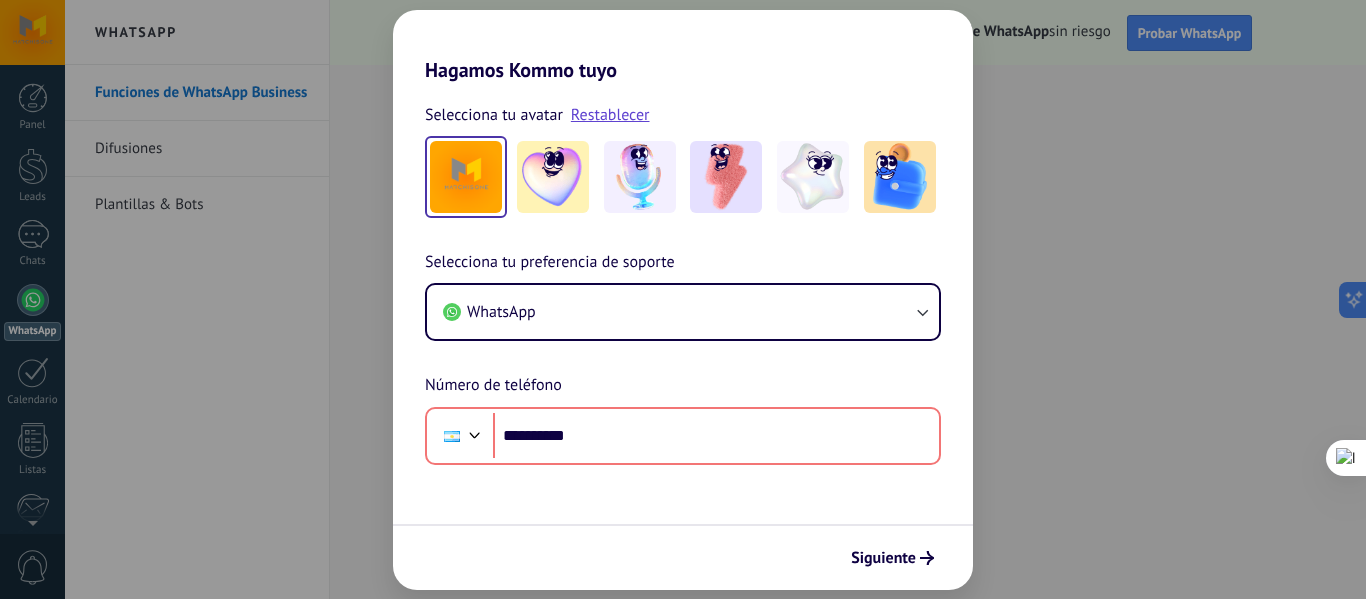 click on "**********" at bounding box center (683, 299) 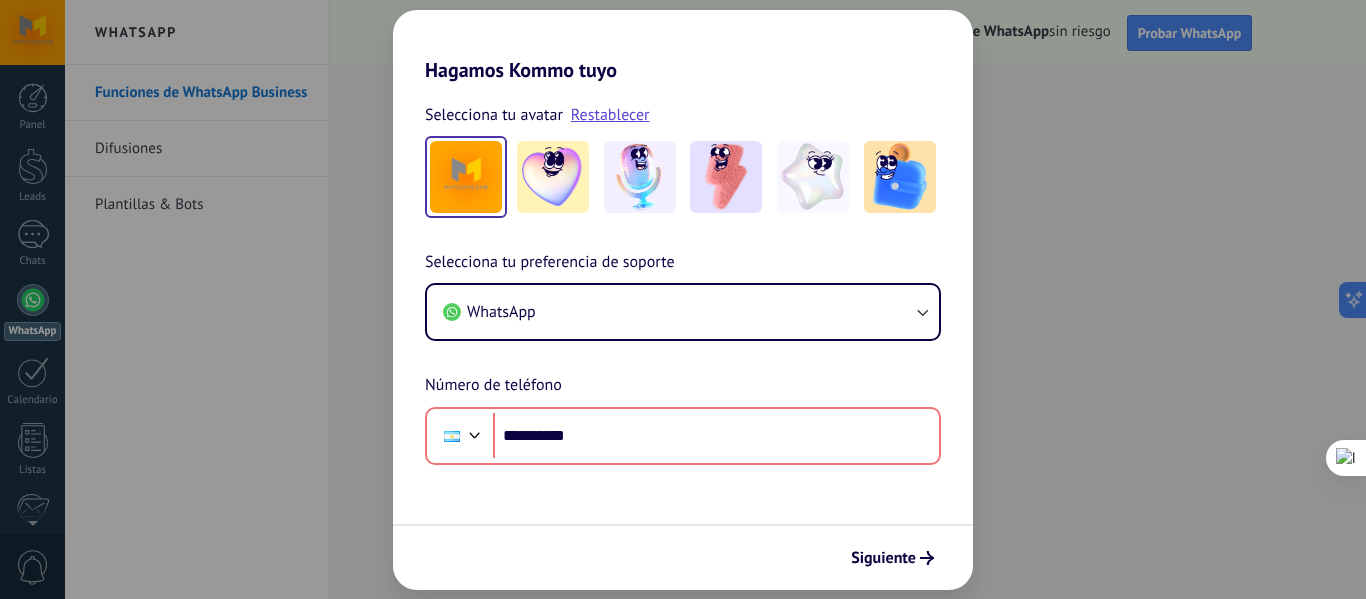 click on "**********" at bounding box center [683, 299] 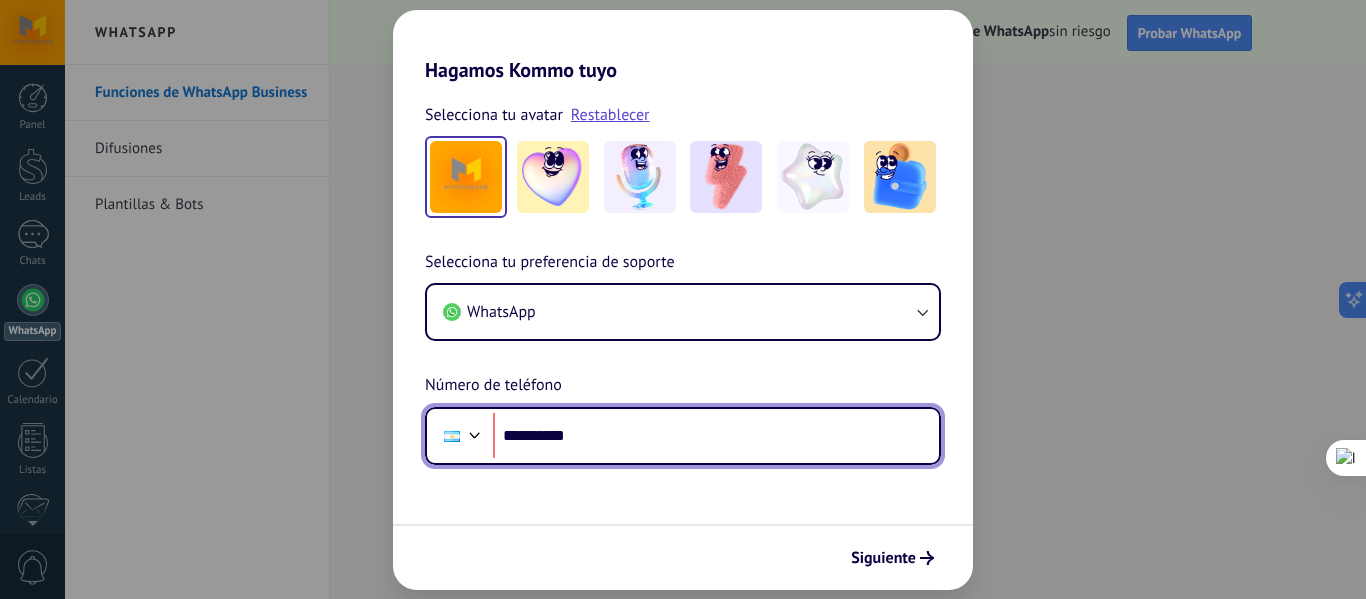 click on "**********" at bounding box center (716, 436) 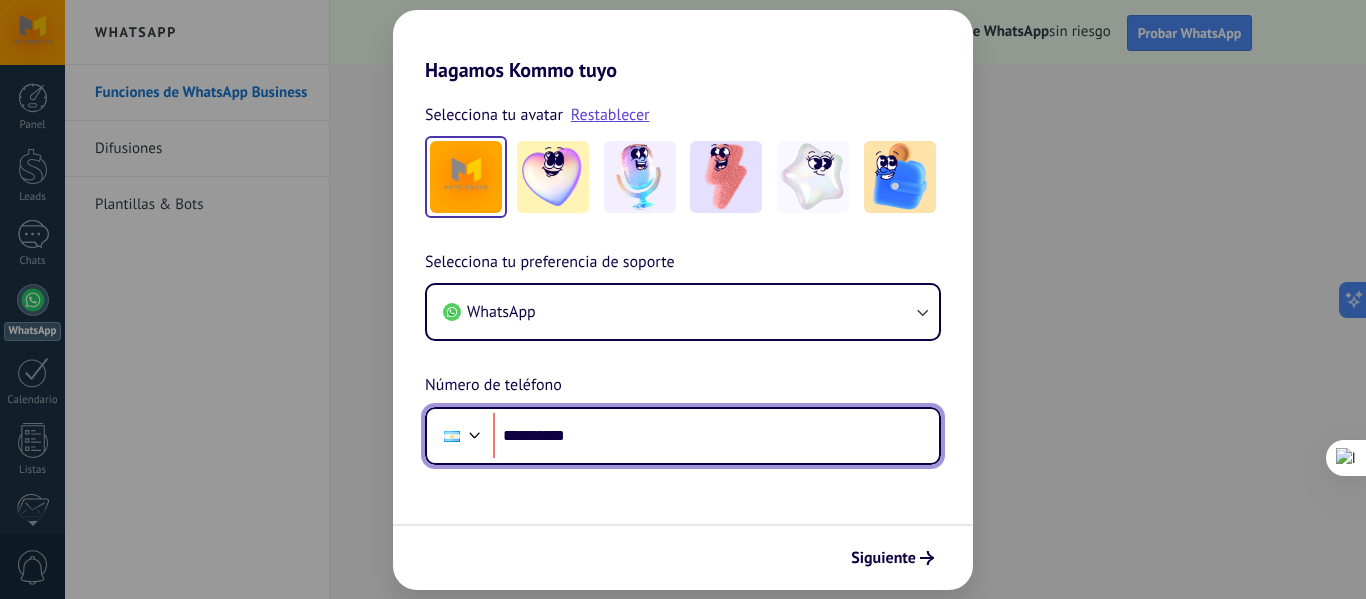 click on "**********" at bounding box center (716, 436) 